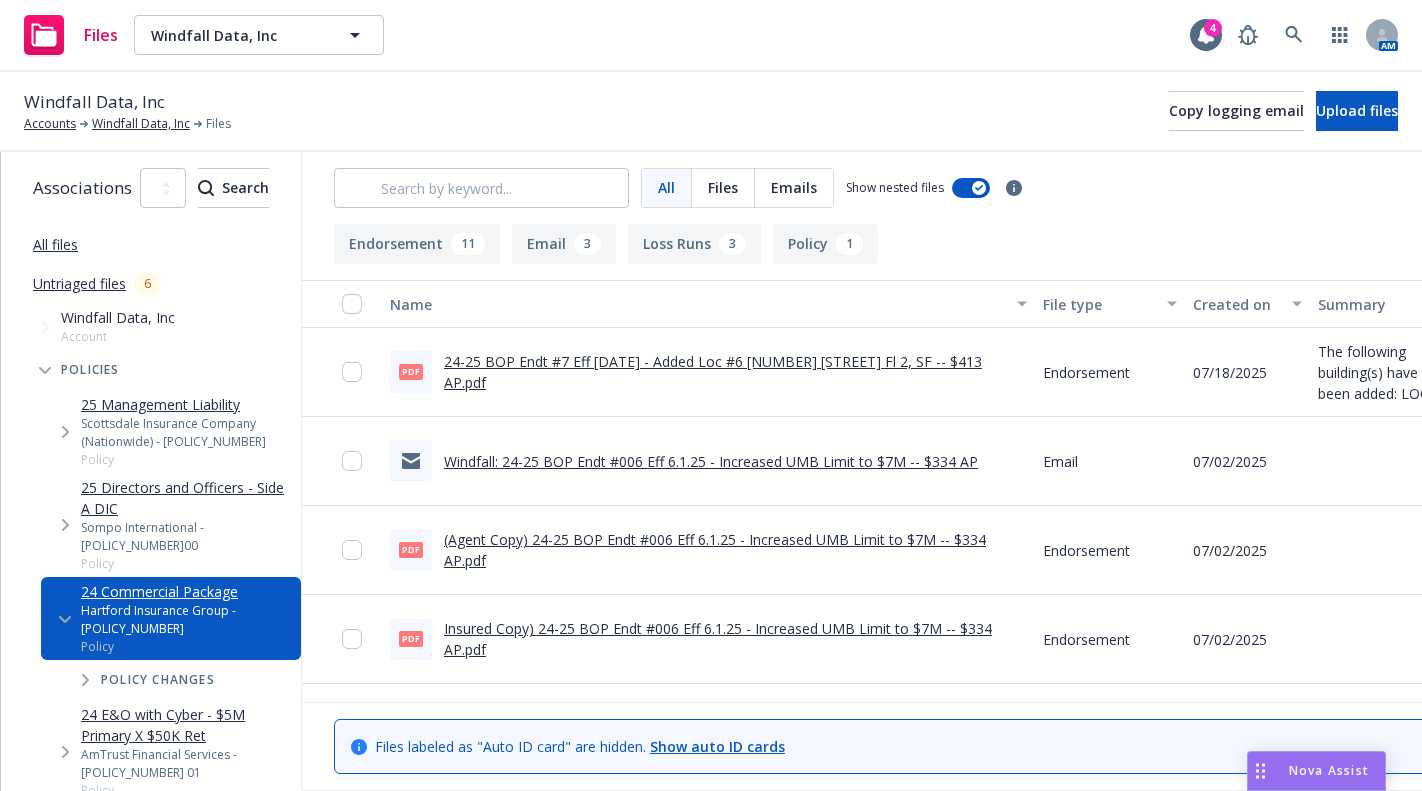 scroll, scrollTop: 0, scrollLeft: 0, axis: both 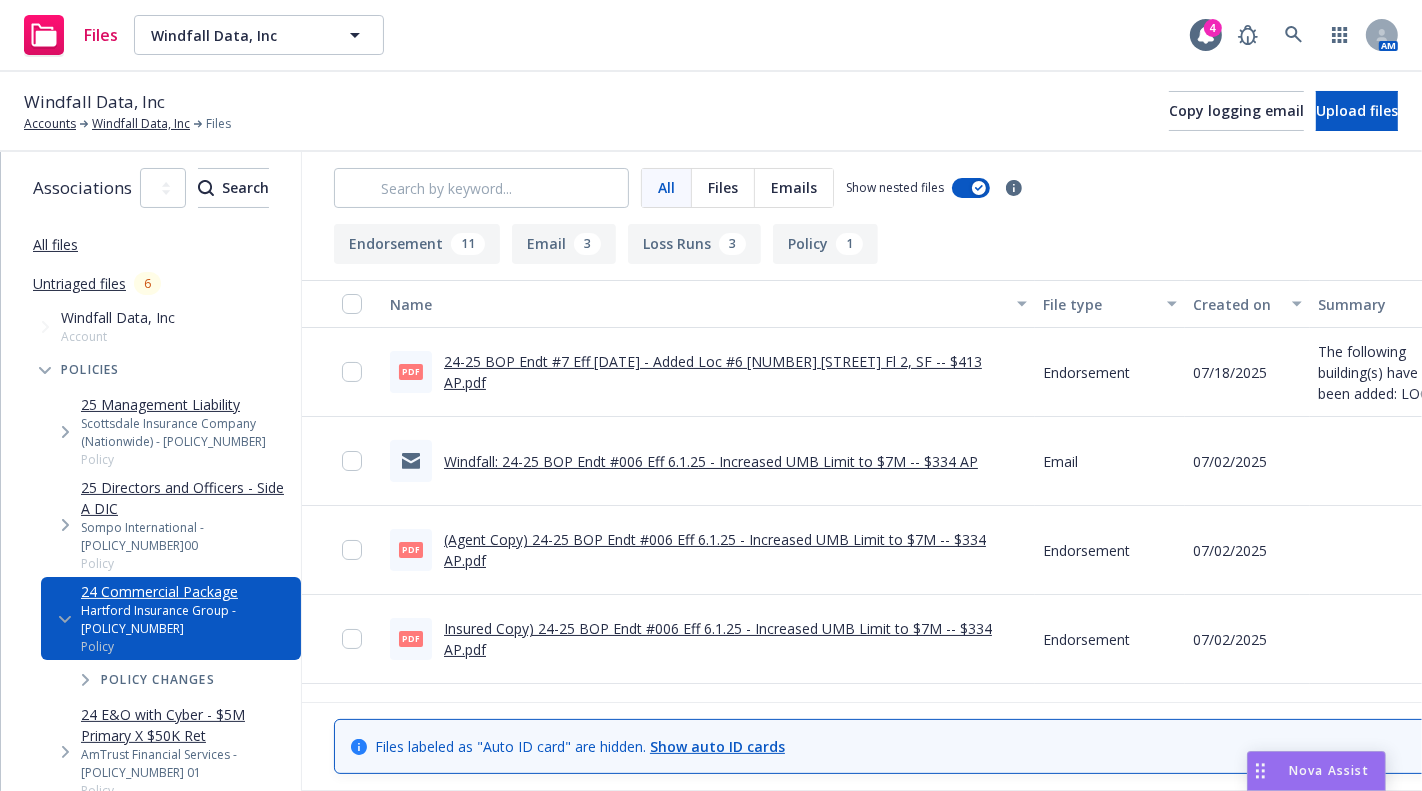 click on "Windfall Data, Inc Accounts Windfall Data, Inc Files Copy logging email Upload files" at bounding box center (711, 111) 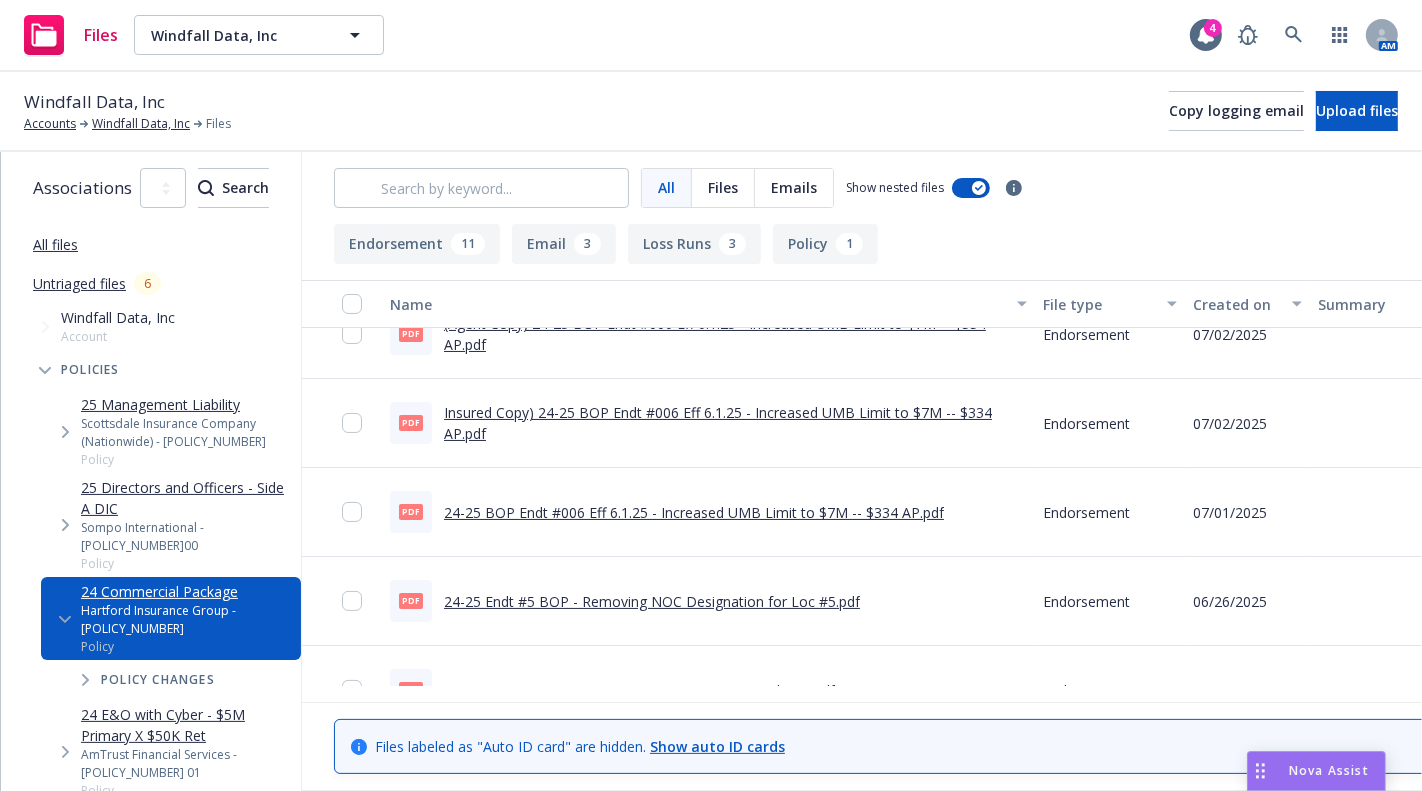 scroll, scrollTop: 0, scrollLeft: 0, axis: both 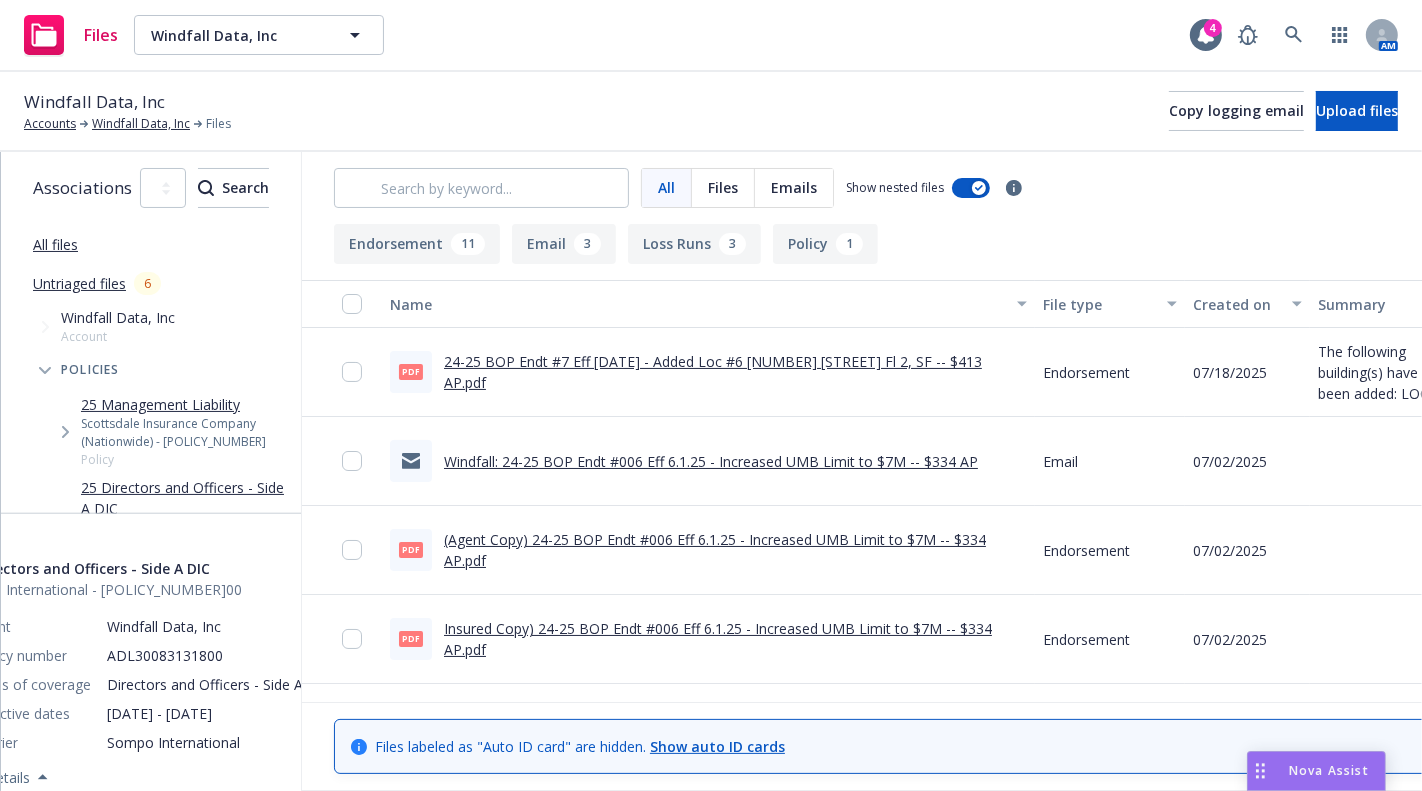 click on "Windfall Data, Inc Accounts Windfall Data, Inc Files Copy logging email Upload files" at bounding box center (711, 111) 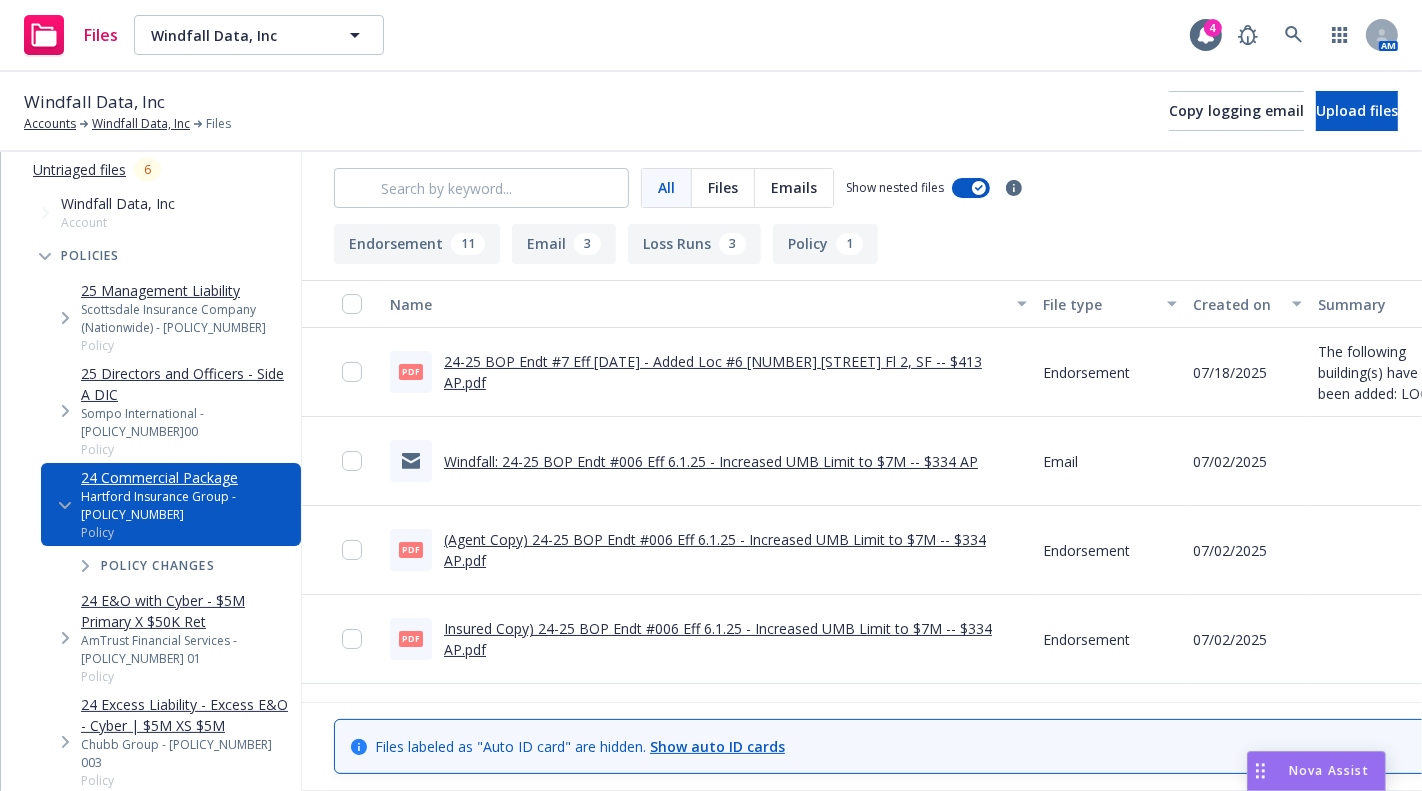 scroll, scrollTop: 0, scrollLeft: 0, axis: both 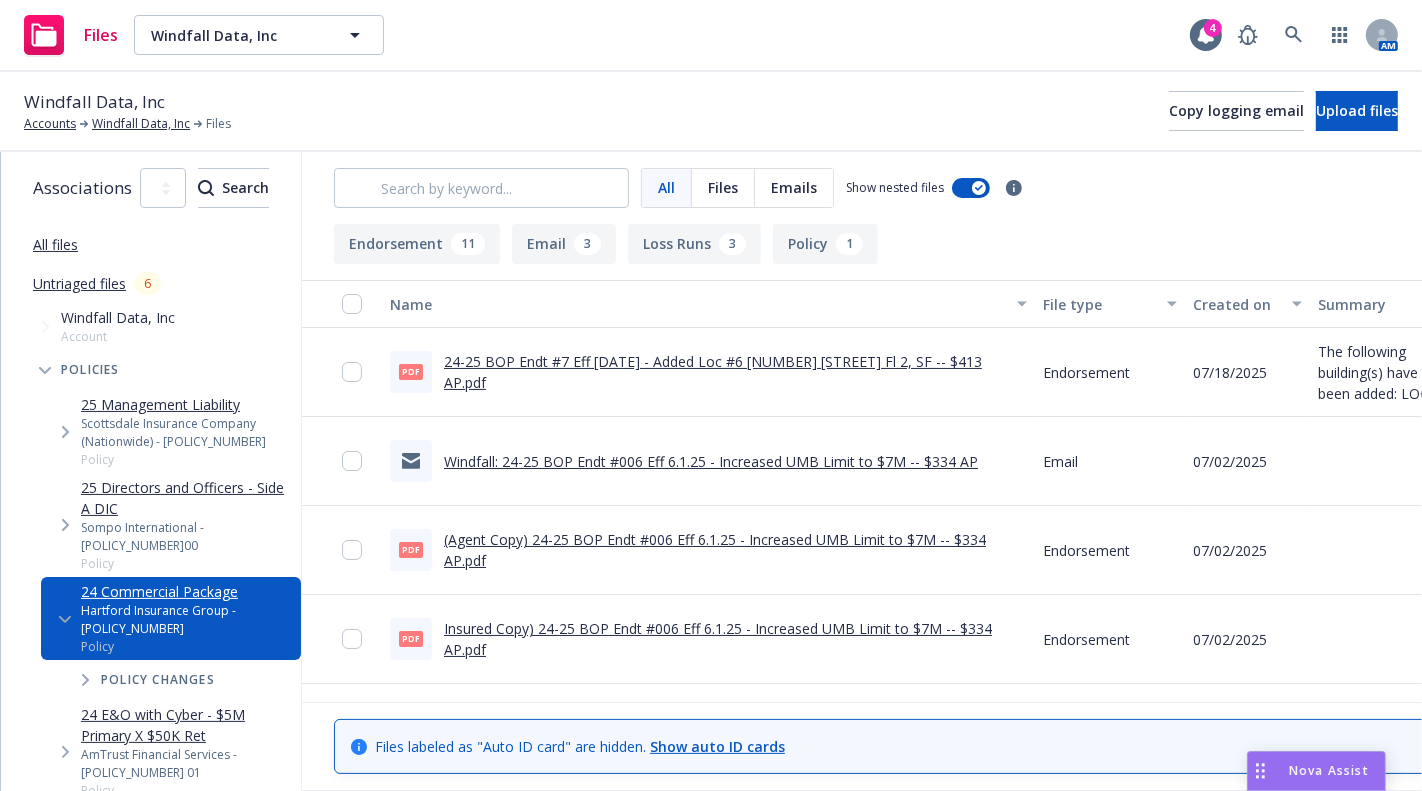 click on "Windfall Data, Inc Accounts Windfall Data, Inc Files Copy logging email Upload files" at bounding box center (711, 111) 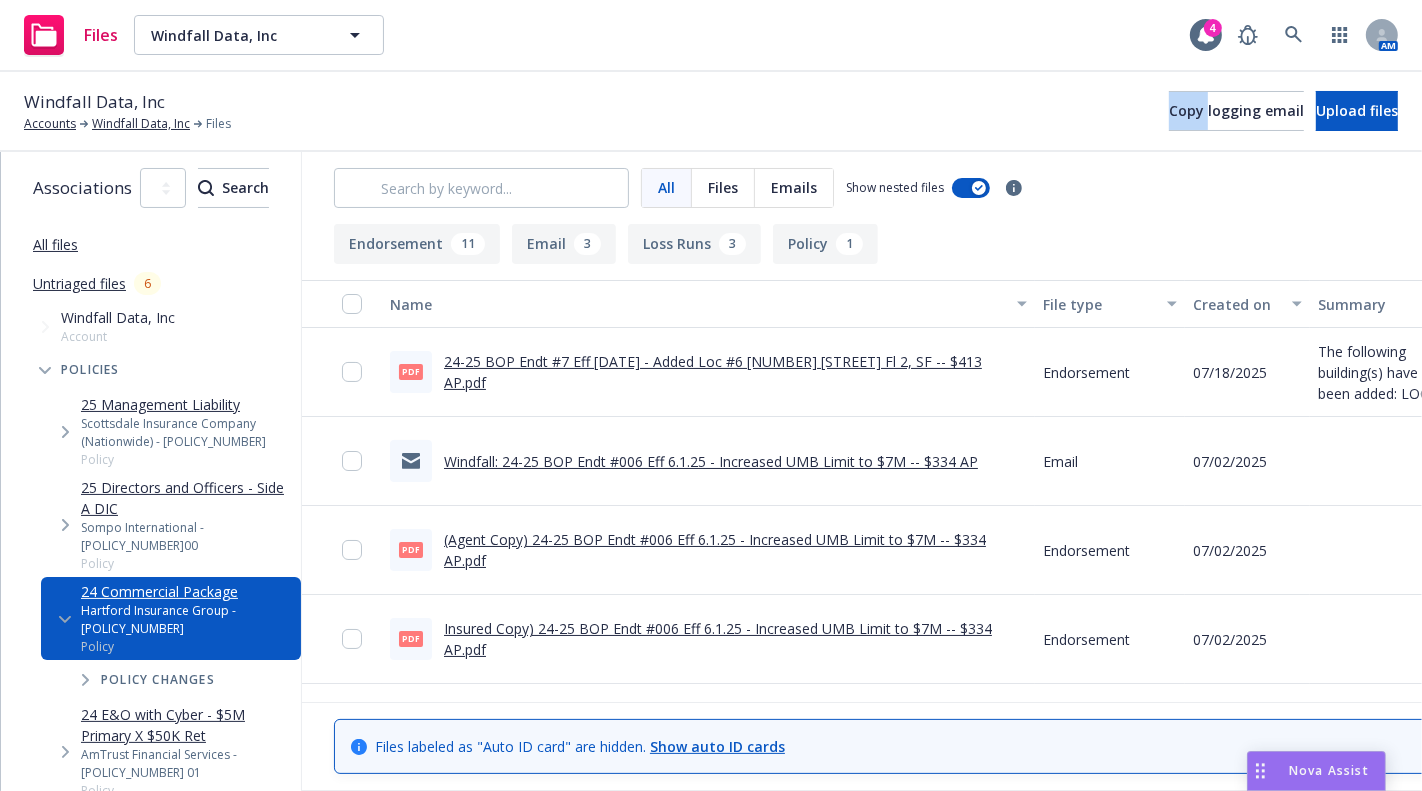 click on "Windfall Data, Inc Accounts Windfall Data, Inc Files Copy logging email Upload files" at bounding box center [711, 111] 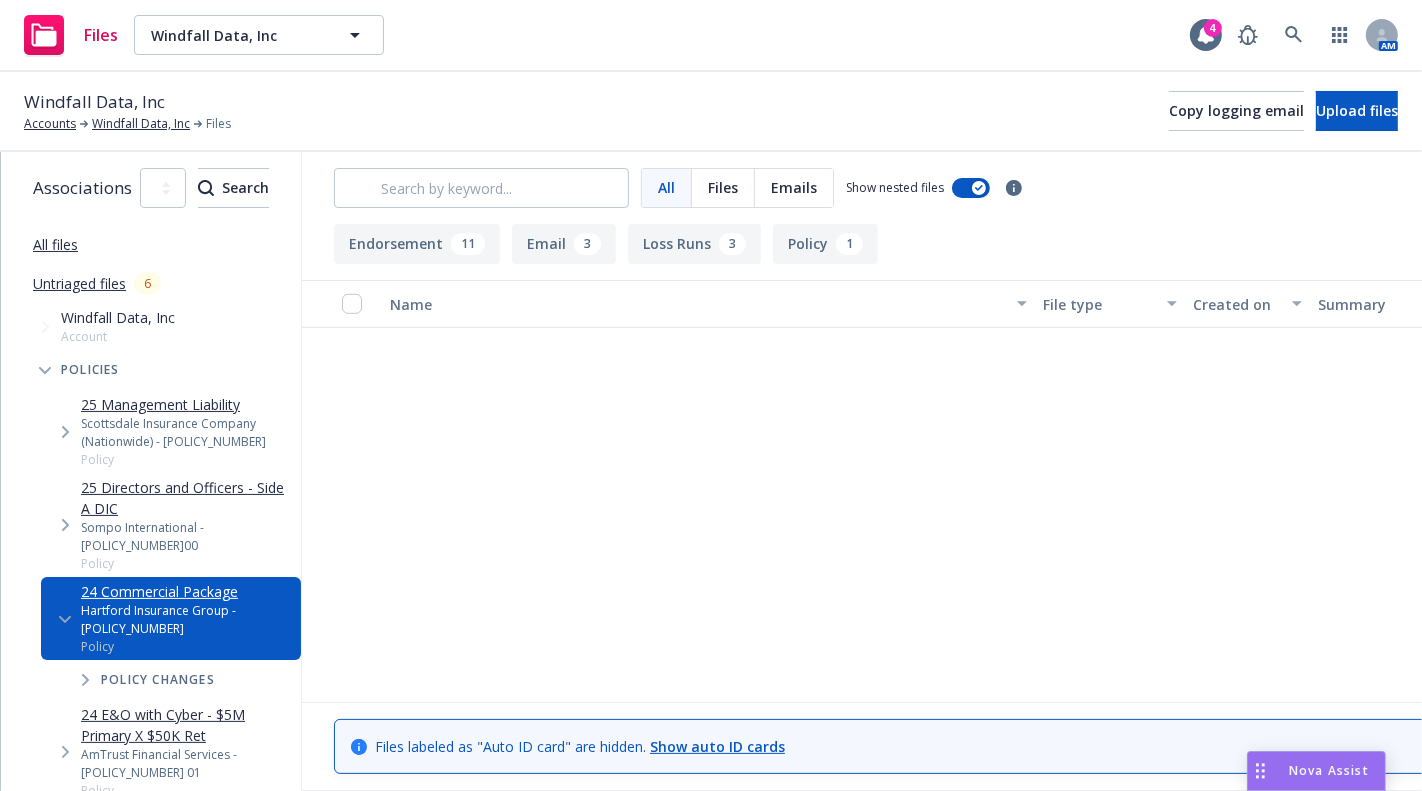 scroll, scrollTop: 0, scrollLeft: 0, axis: both 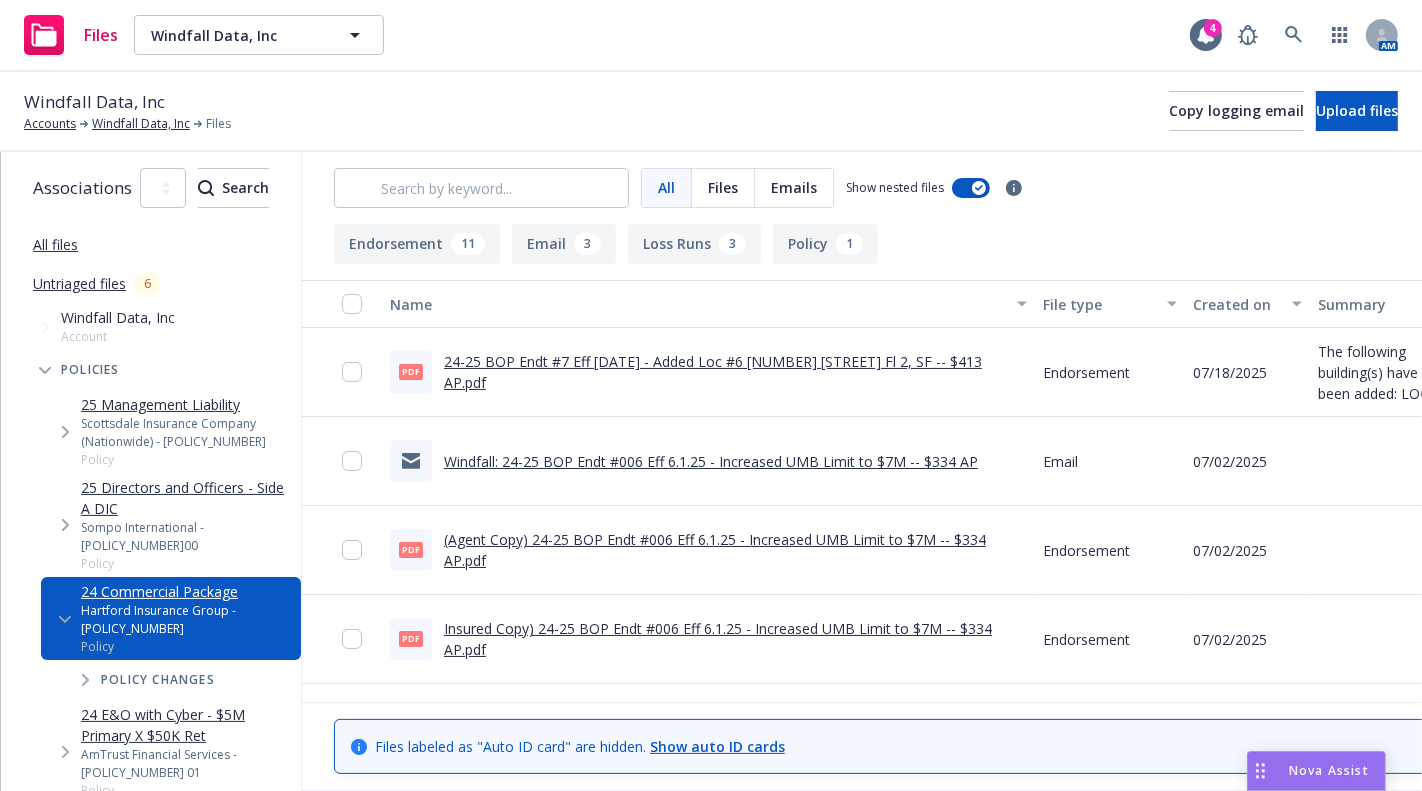 click on "Windfall Data, Inc Accounts Windfall Data, Inc Files Copy logging email Upload files" at bounding box center (711, 112) 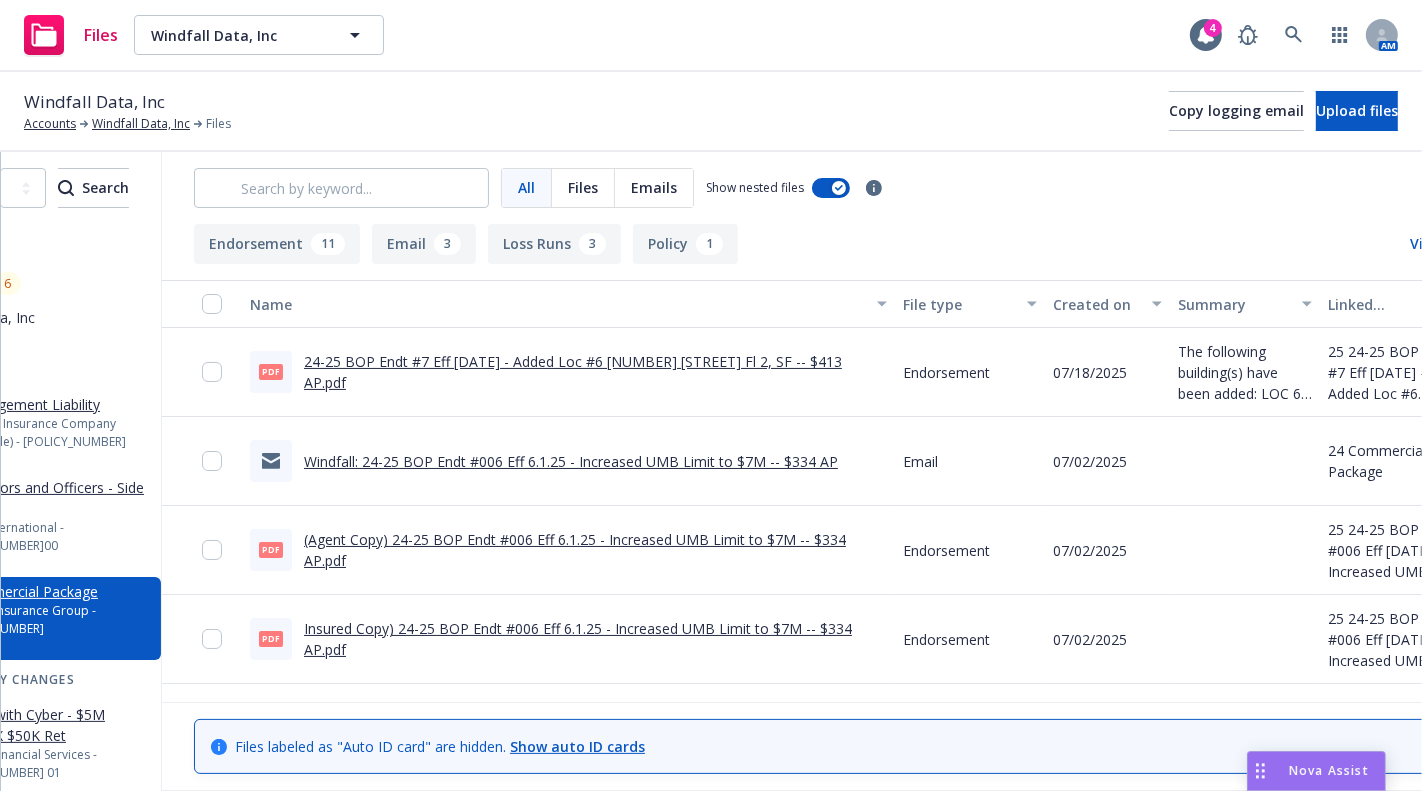 scroll, scrollTop: 0, scrollLeft: 208, axis: horizontal 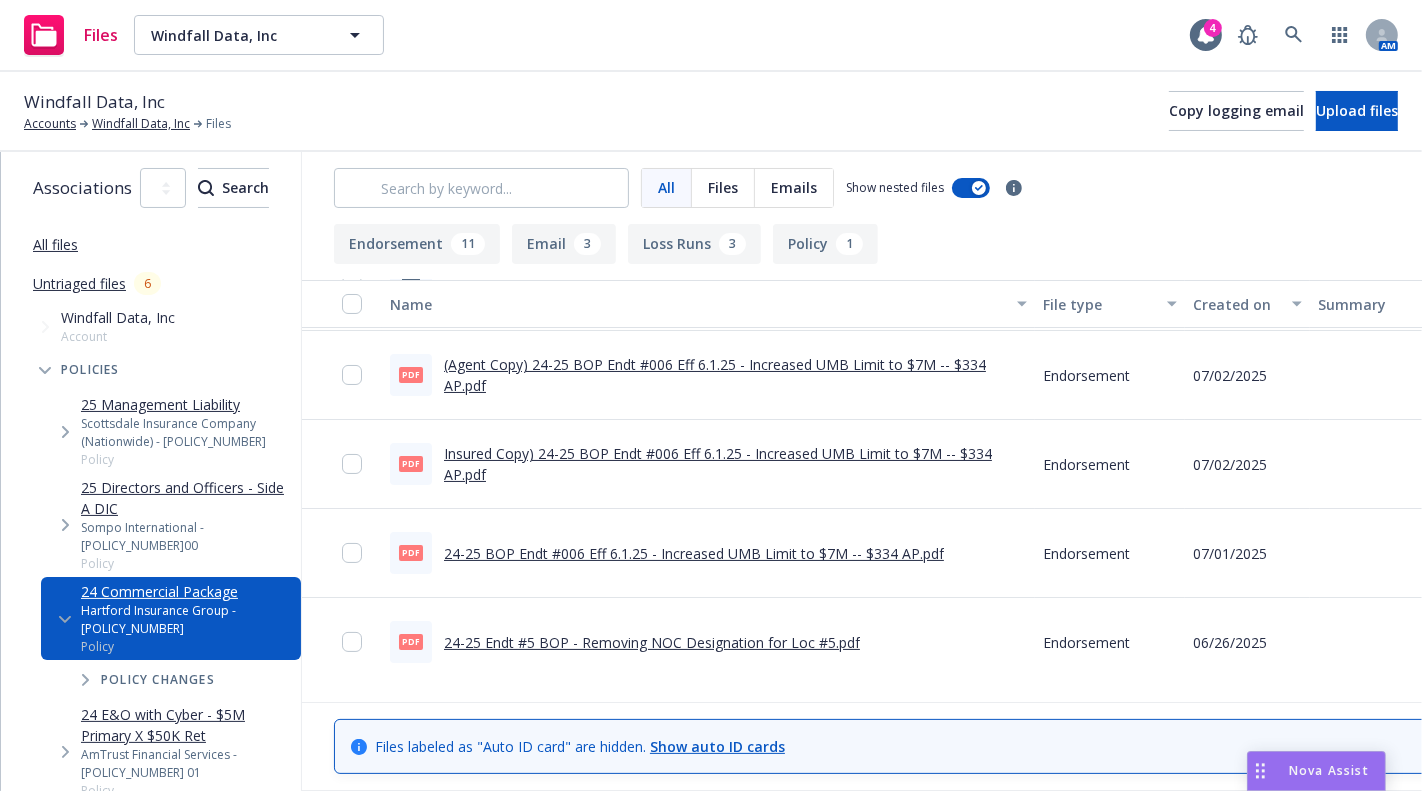 click on "Files Windfall Data, Inc Windfall Data, Inc 4 AM" at bounding box center (711, 36) 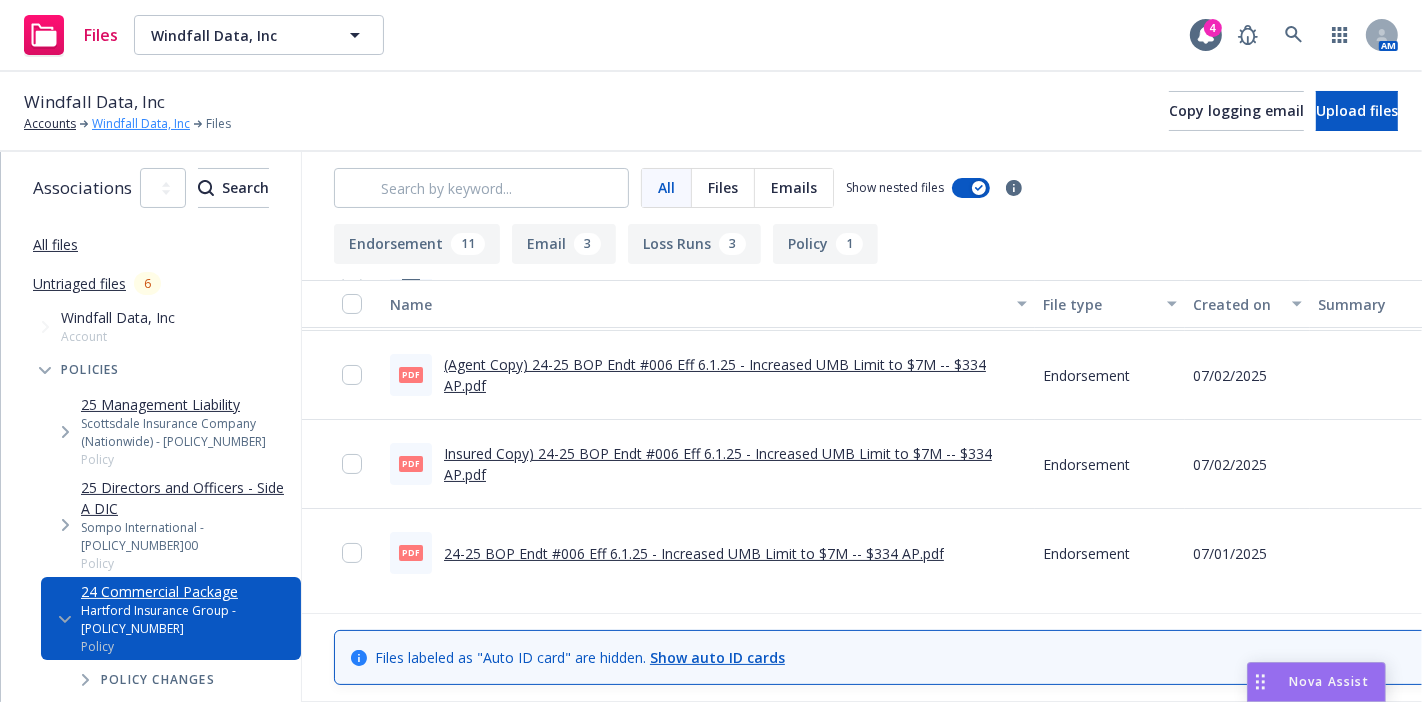 click on "Windfall Data, Inc" at bounding box center [141, 124] 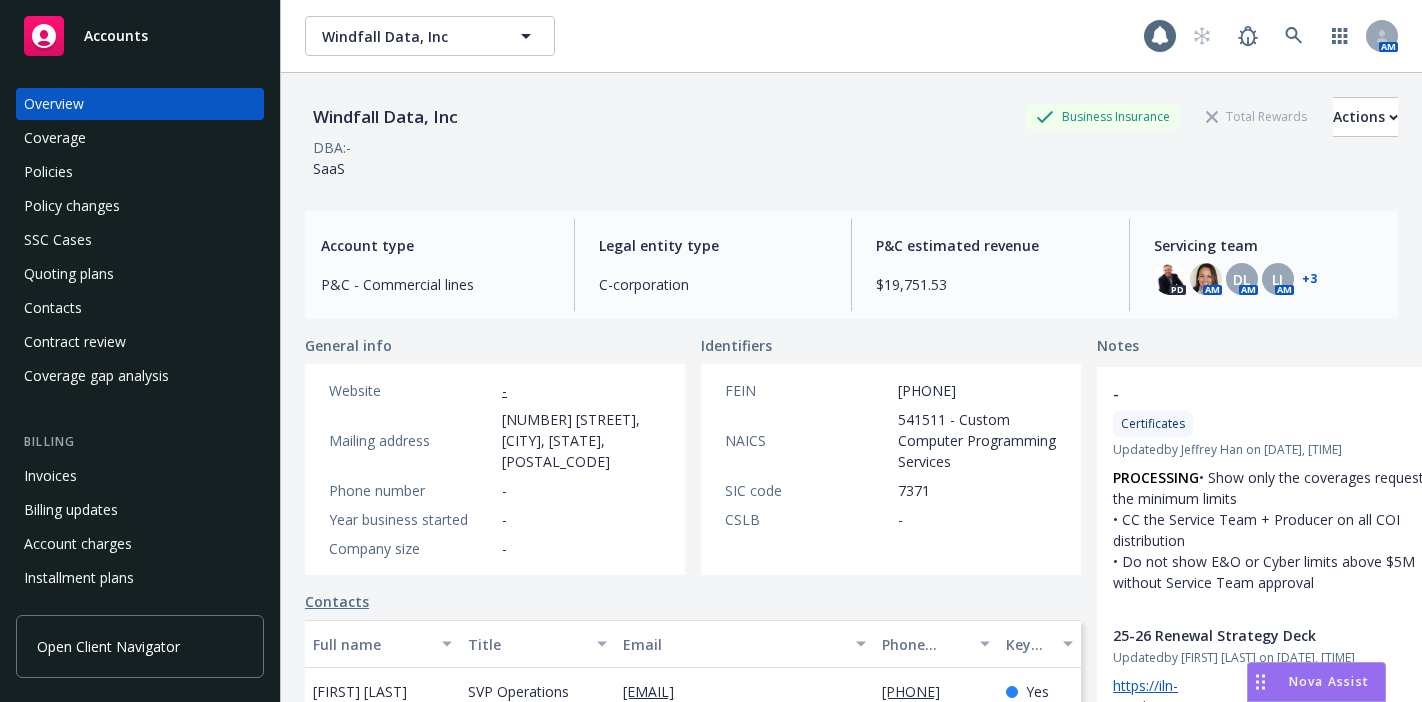 scroll, scrollTop: 0, scrollLeft: 0, axis: both 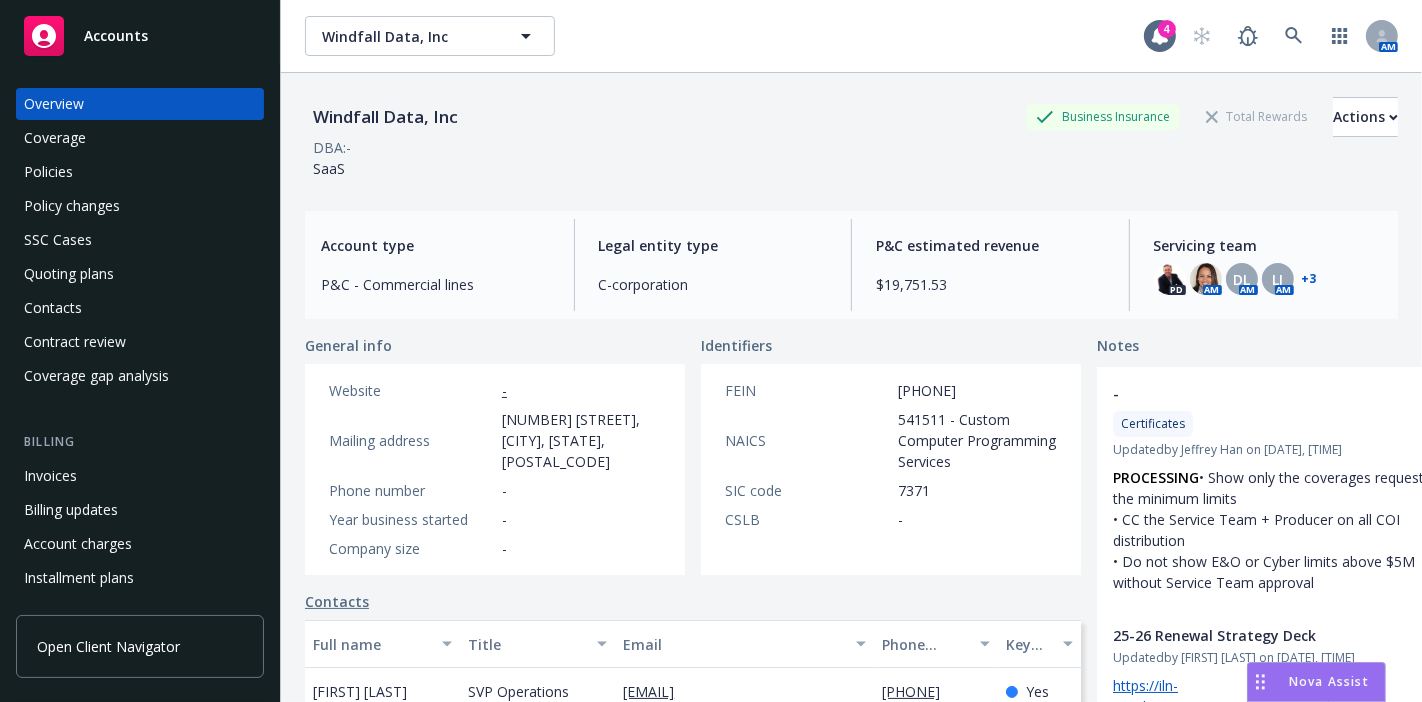 click on "Policies" at bounding box center (140, 172) 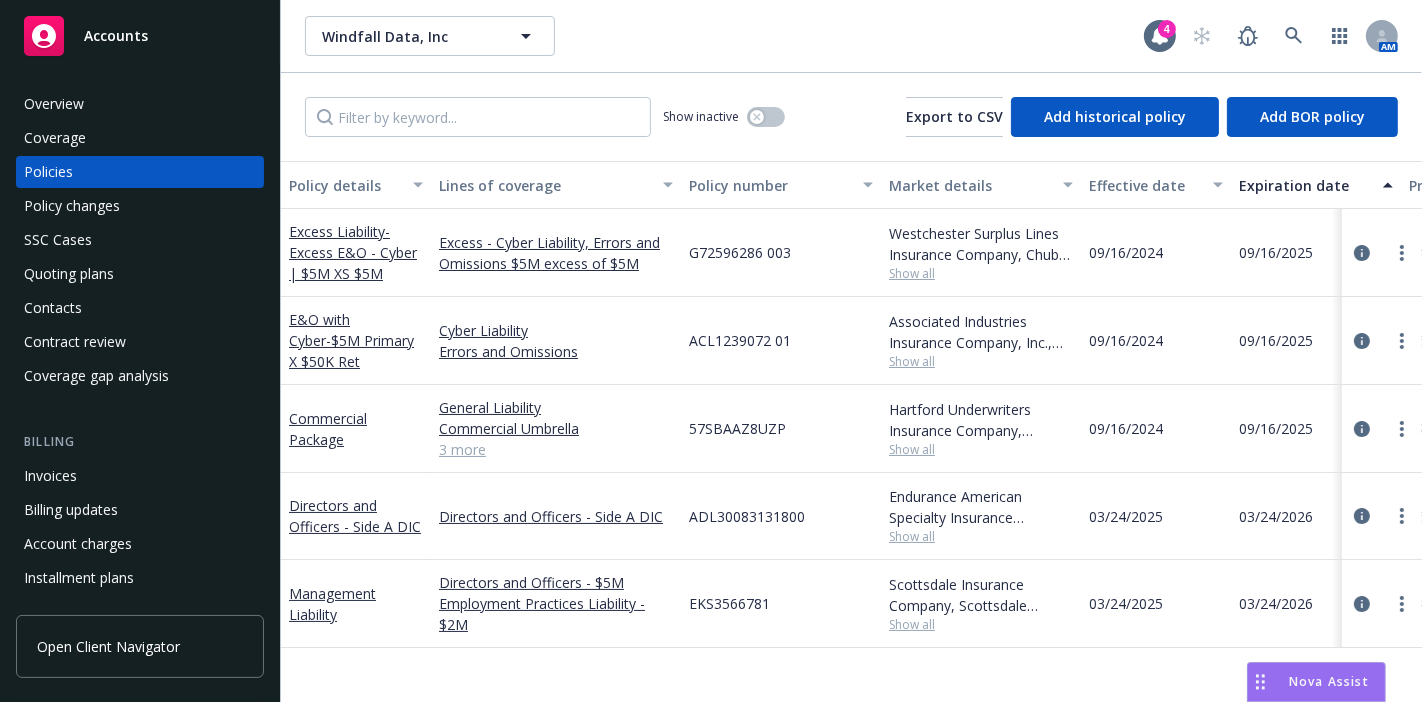 scroll, scrollTop: 0, scrollLeft: 0, axis: both 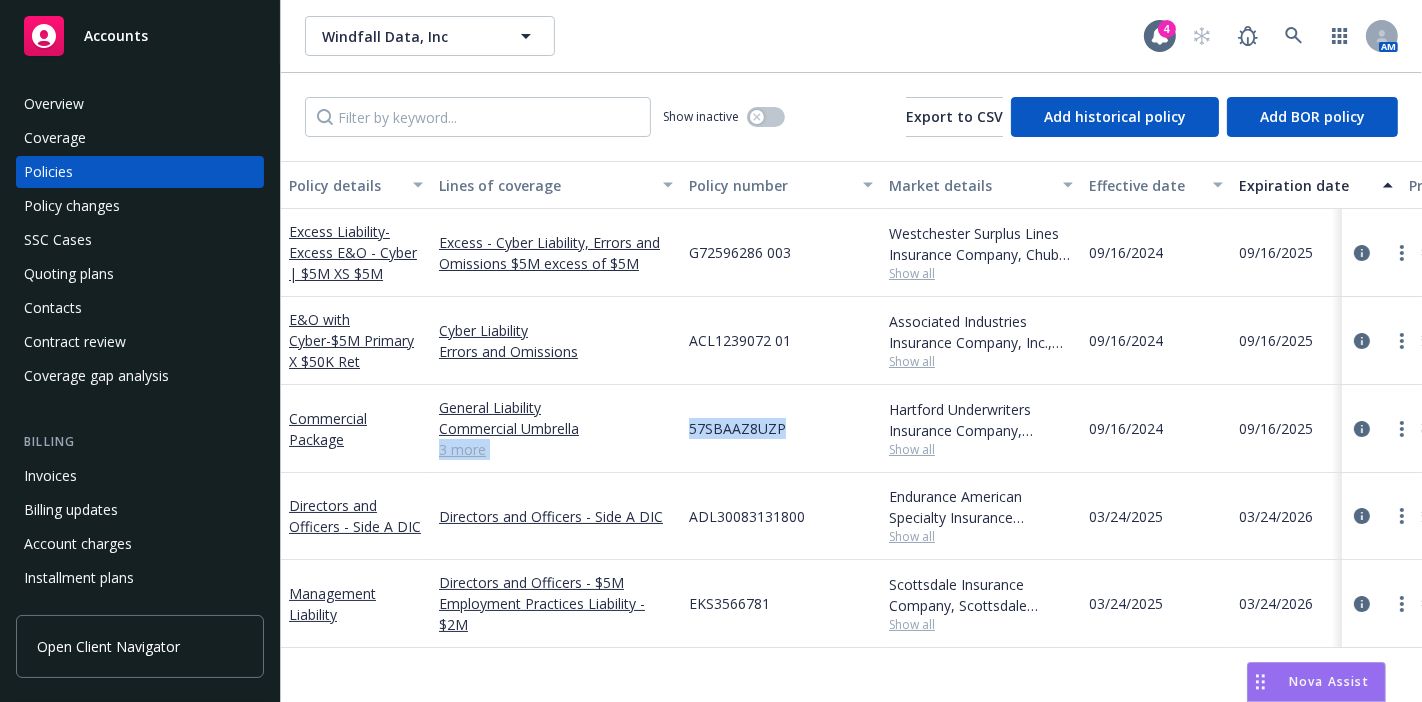 drag, startPoint x: 803, startPoint y: 424, endPoint x: 677, endPoint y: 431, distance: 126.1943 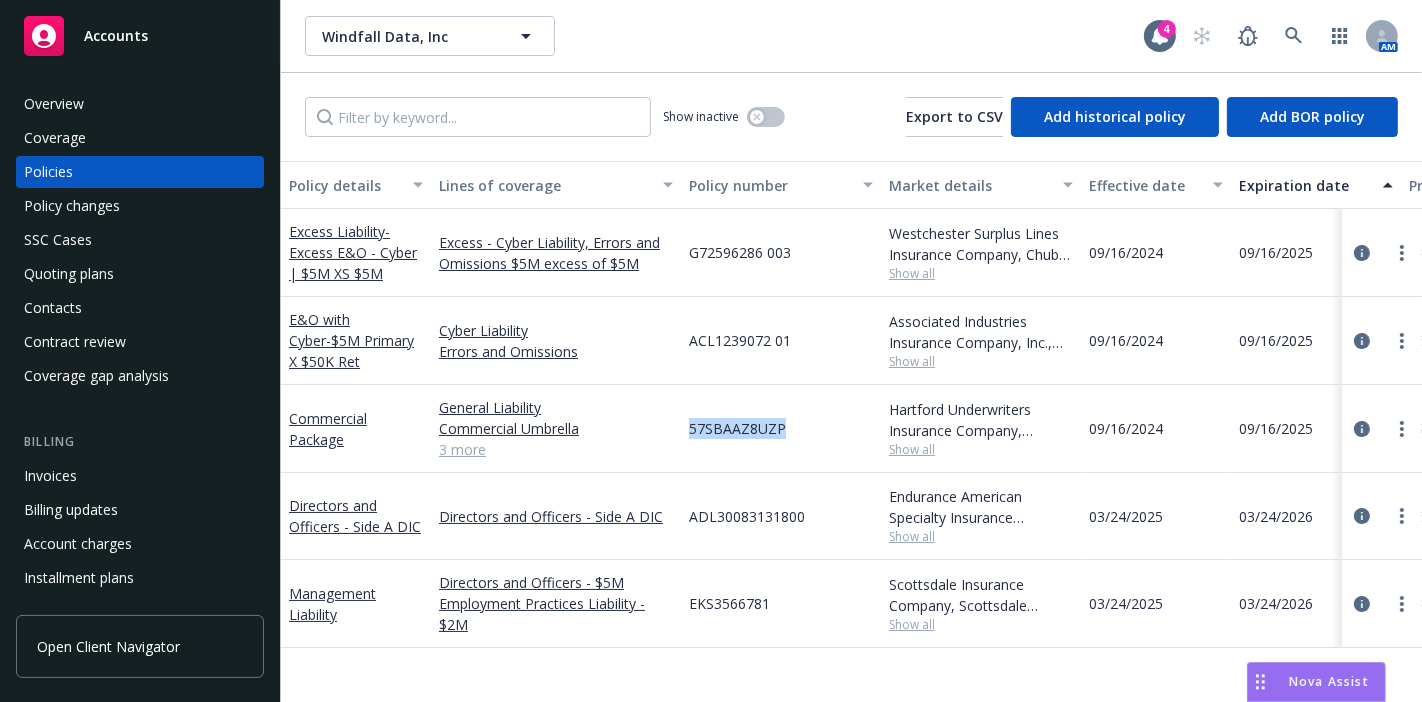 drag, startPoint x: 687, startPoint y: 424, endPoint x: 798, endPoint y: 431, distance: 111.220505 